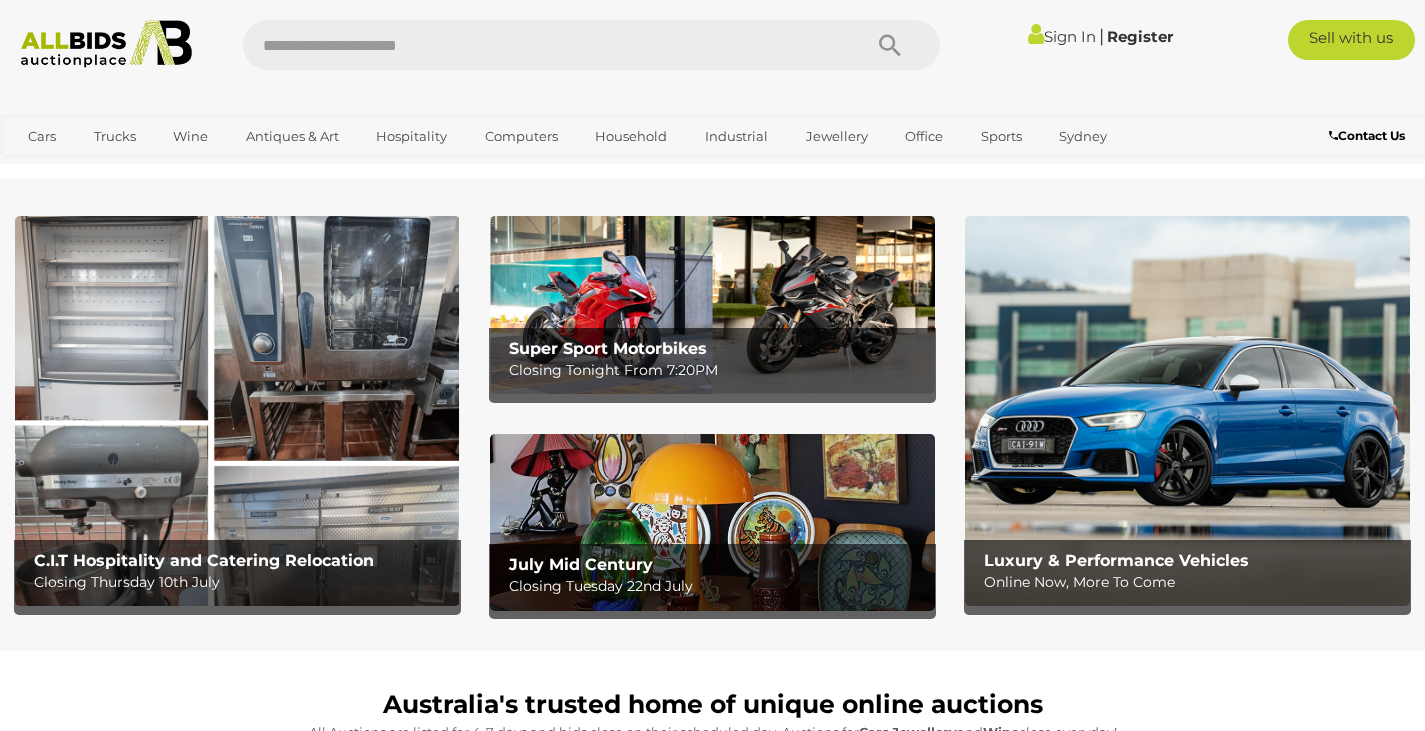 scroll, scrollTop: 0, scrollLeft: 0, axis: both 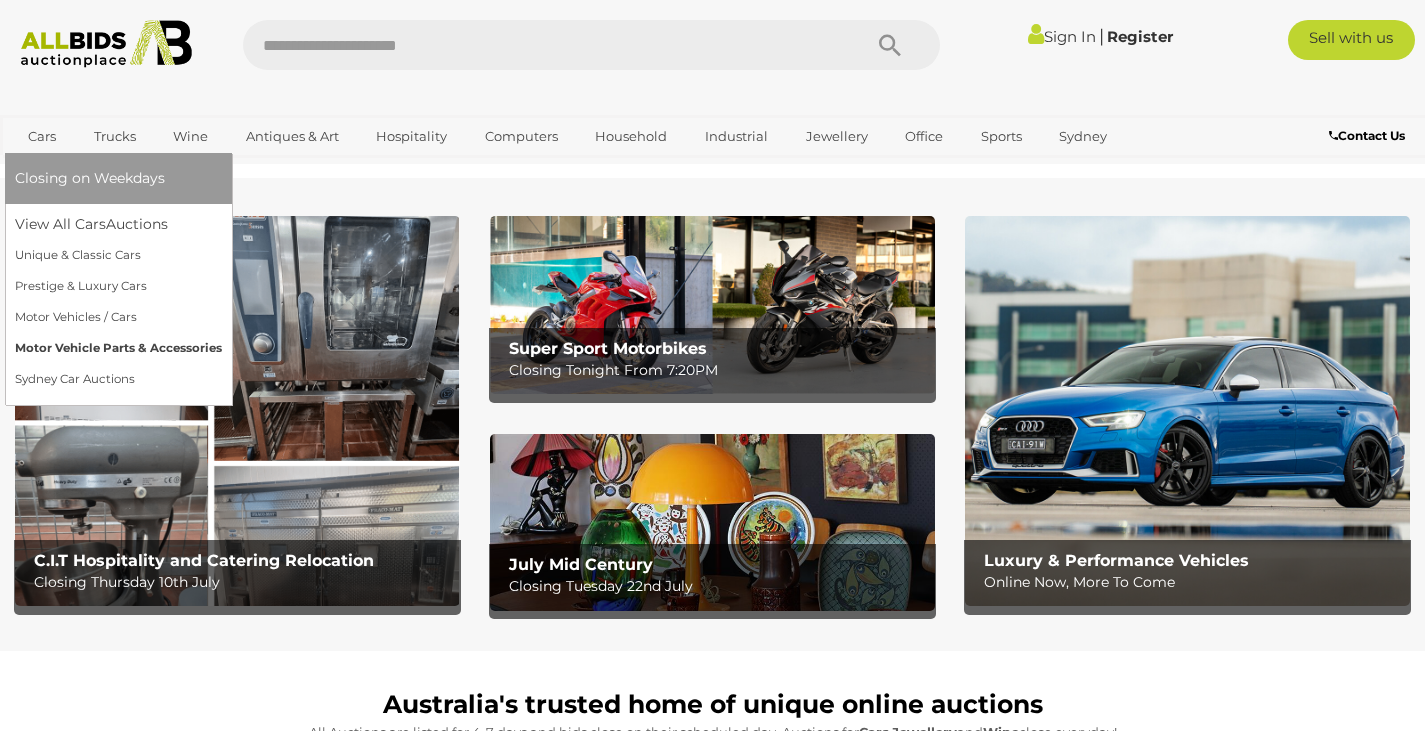 click on "Motor Vehicle Parts & Accessories" at bounding box center (118, 348) 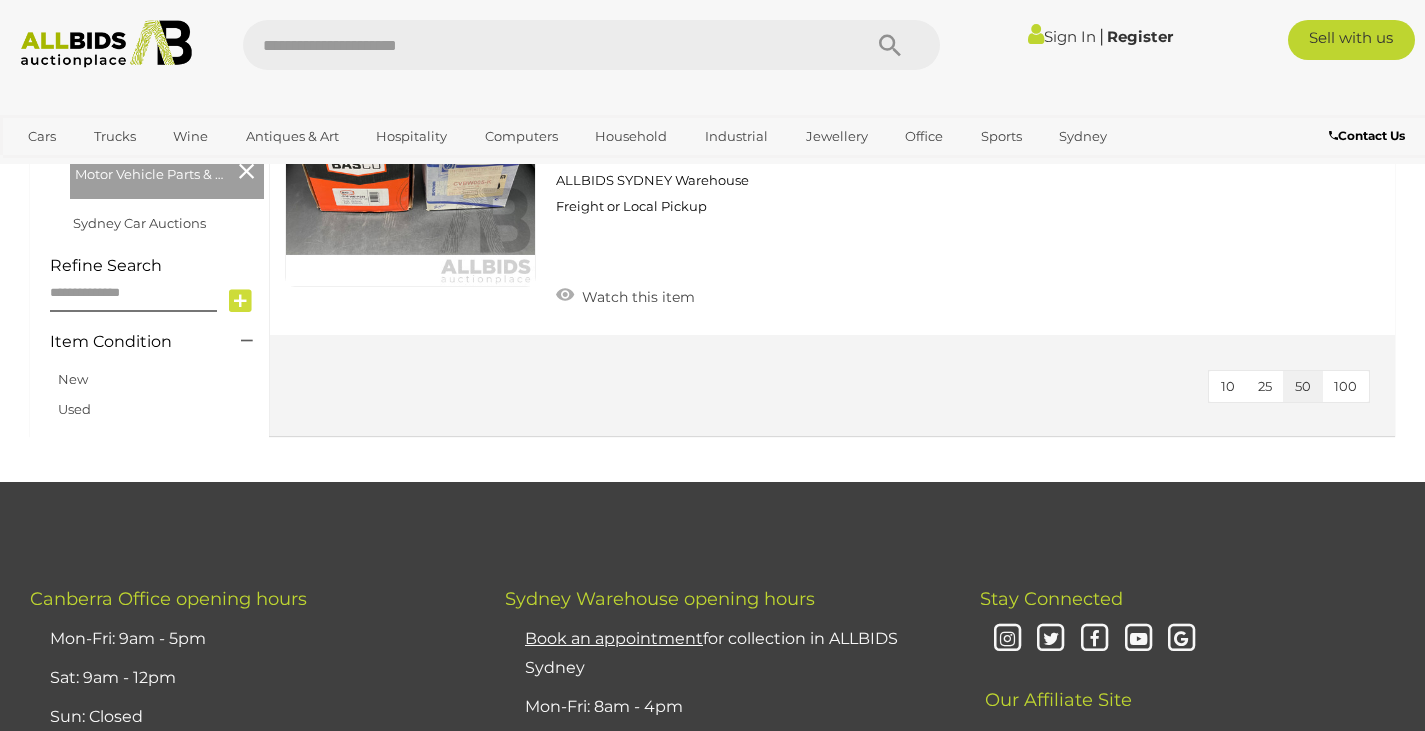 scroll, scrollTop: 500, scrollLeft: 0, axis: vertical 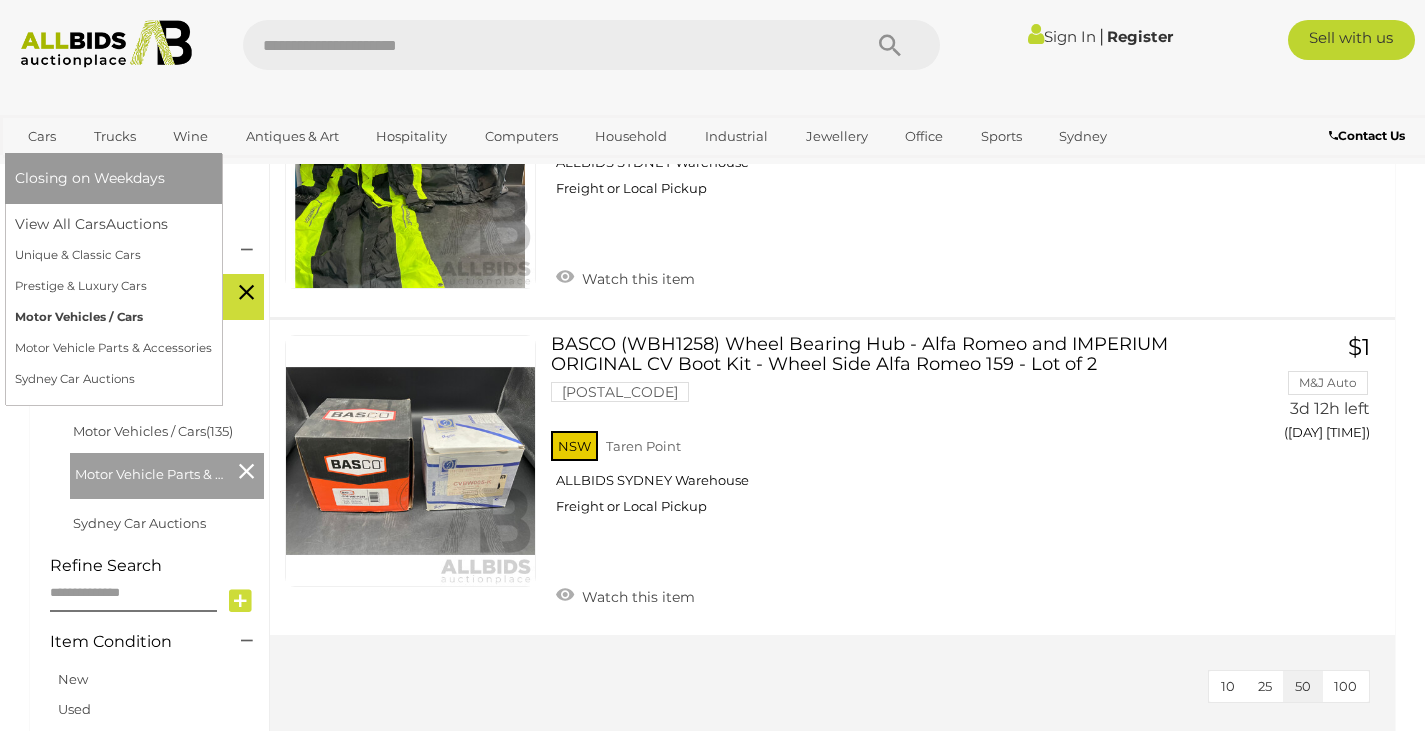 click on "Motor Vehicles / Cars" at bounding box center (113, 317) 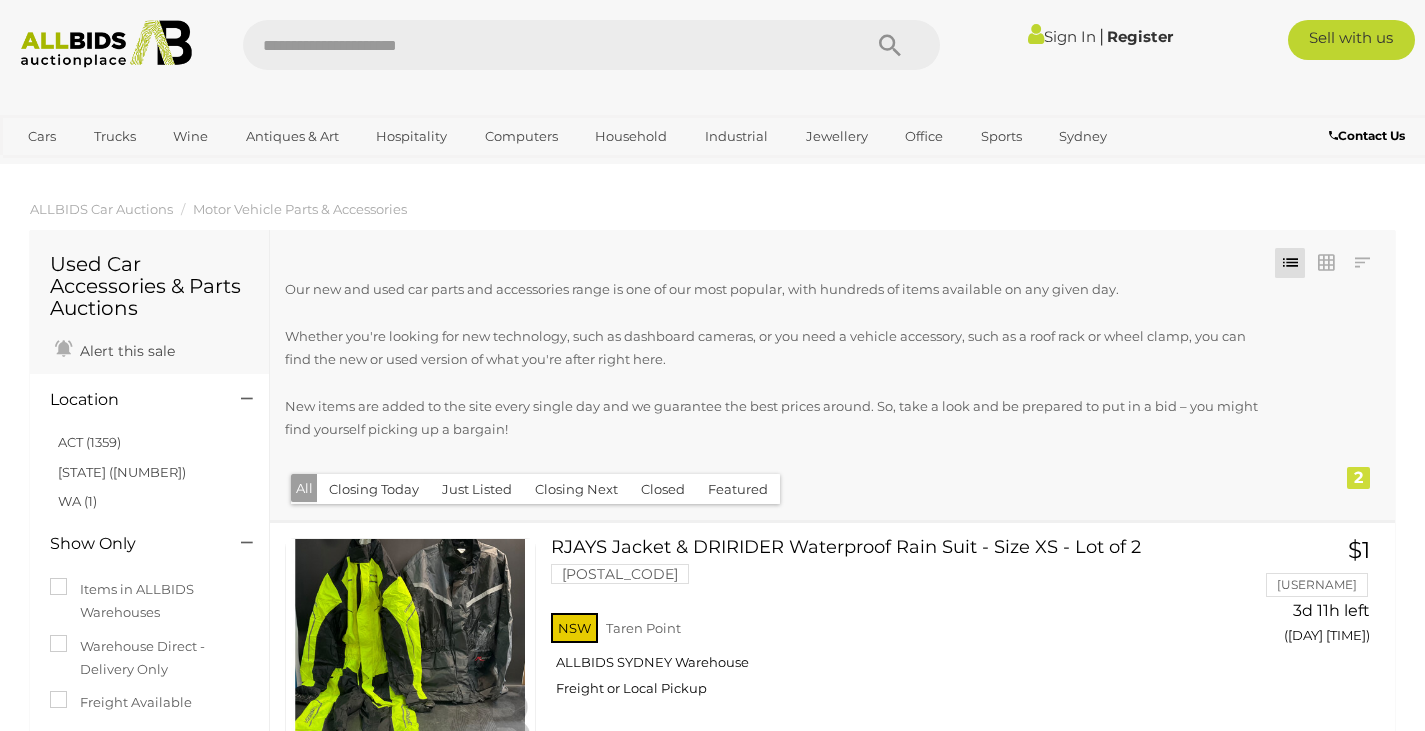 scroll, scrollTop: 500, scrollLeft: 0, axis: vertical 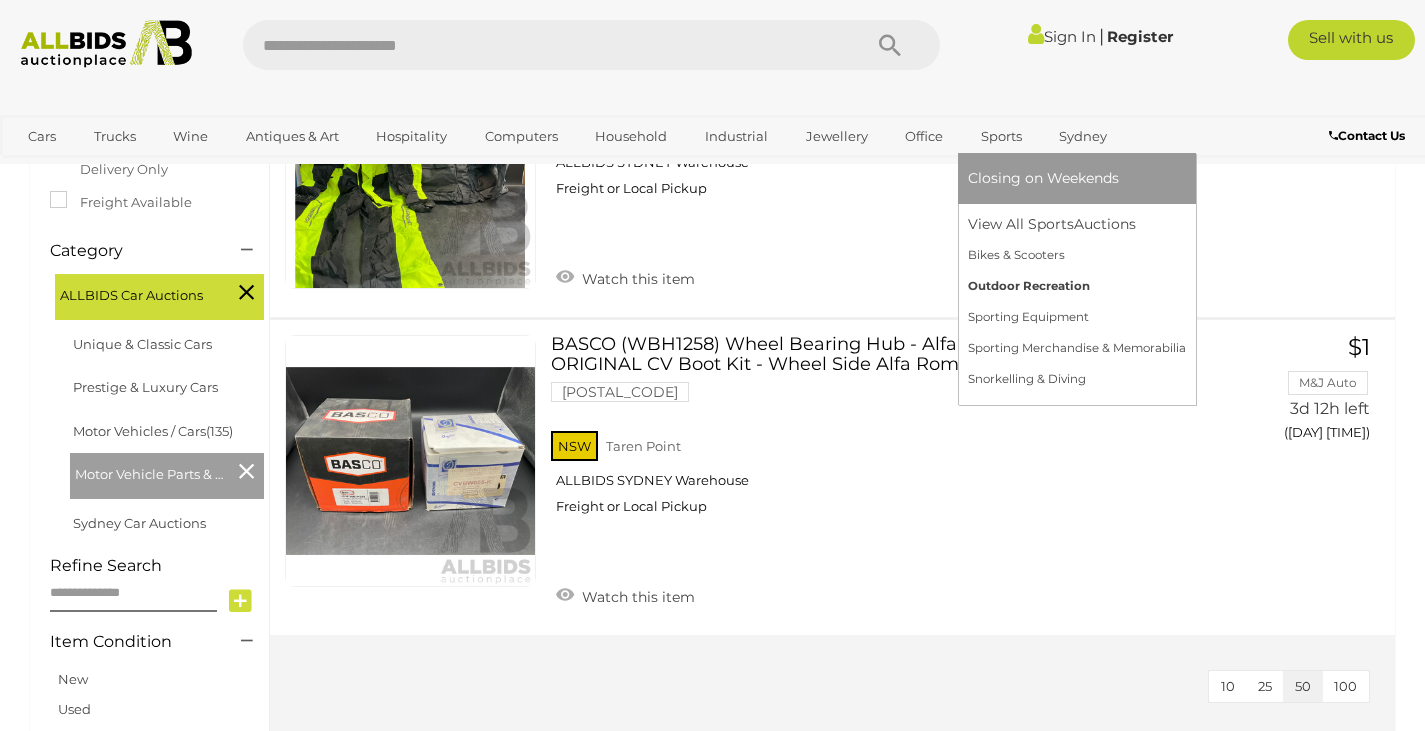 click on "Outdoor Recreation" at bounding box center (1077, 286) 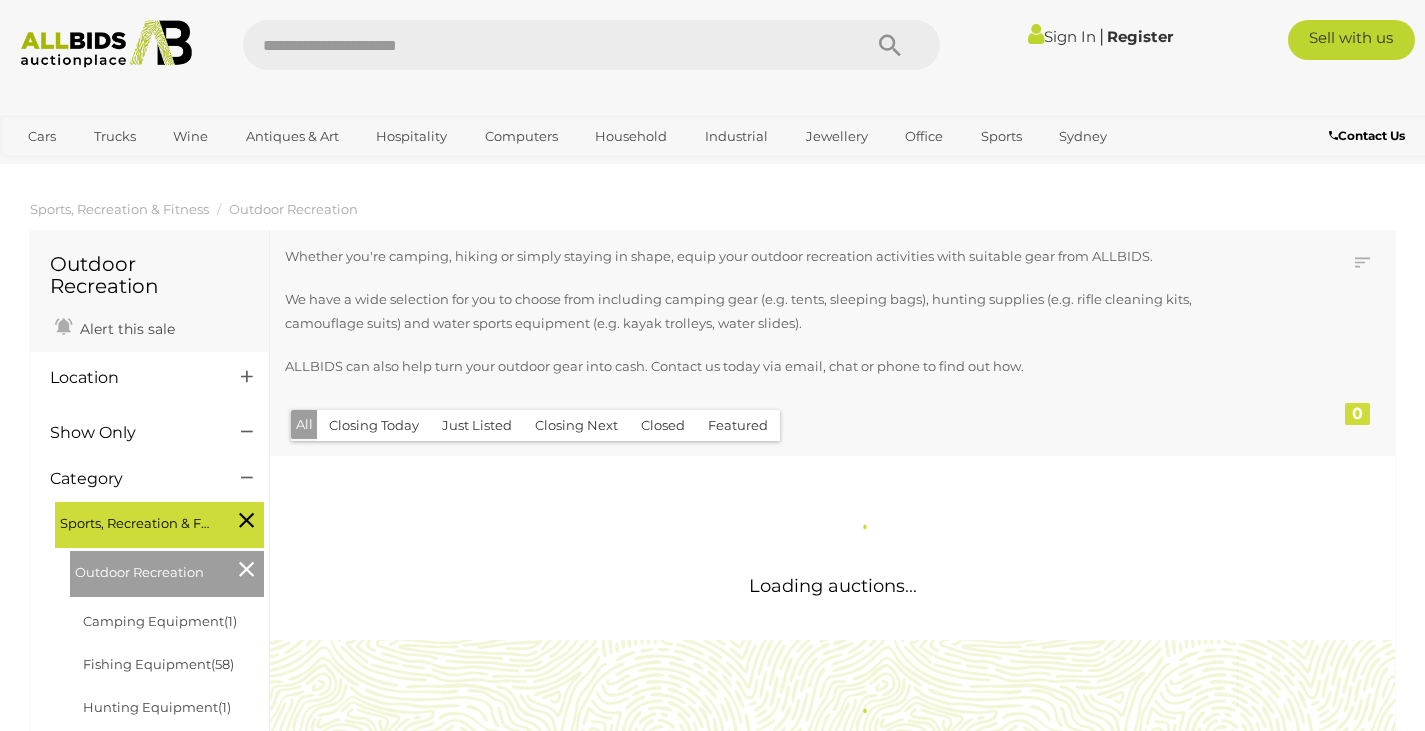 scroll, scrollTop: 0, scrollLeft: 0, axis: both 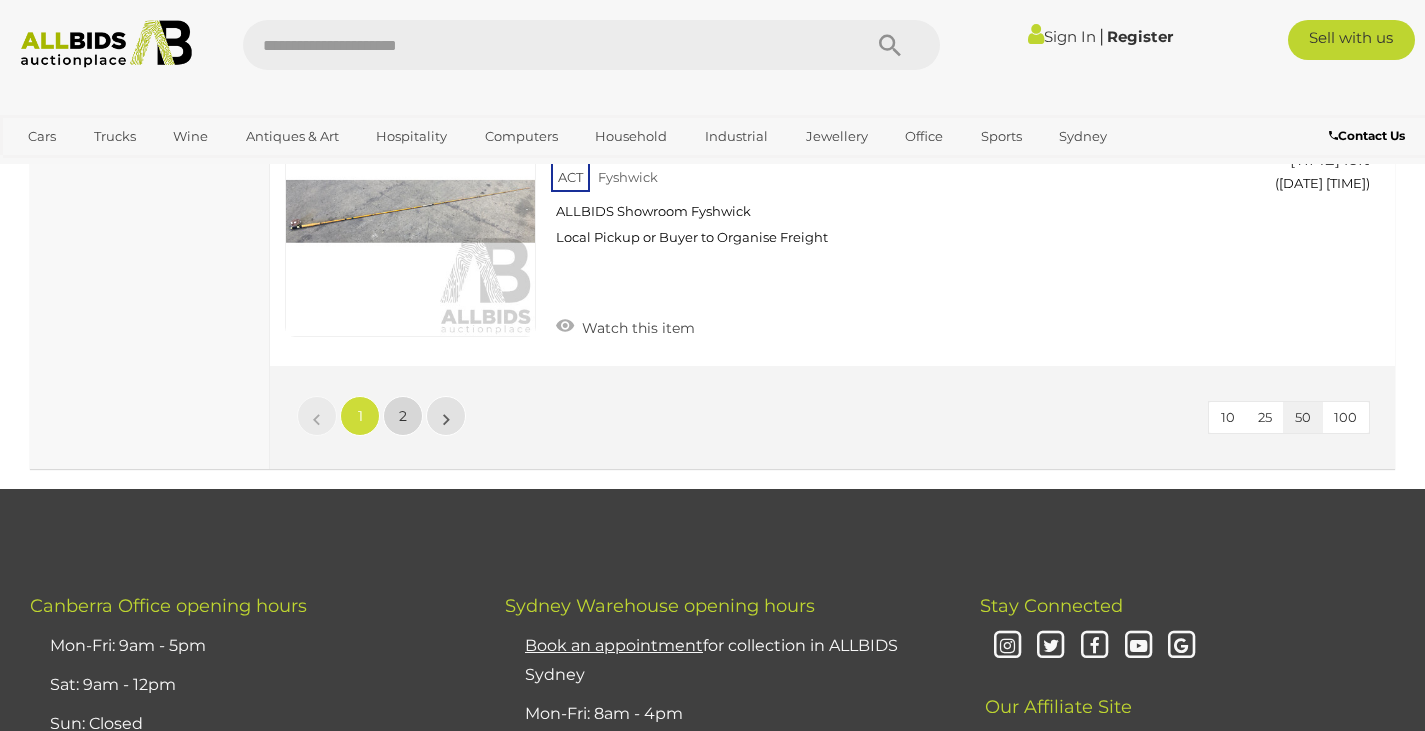 click on "2" at bounding box center [317, 416] 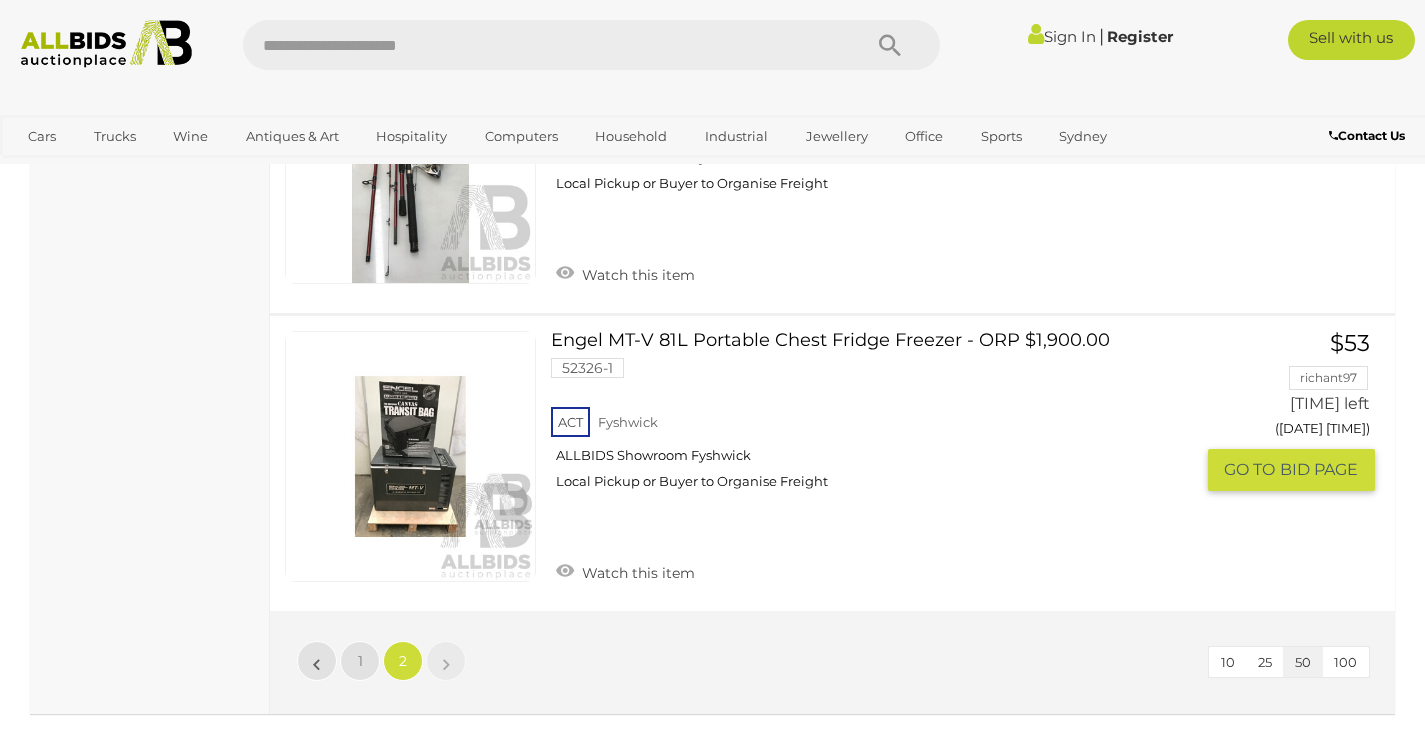 scroll, scrollTop: 2889, scrollLeft: 0, axis: vertical 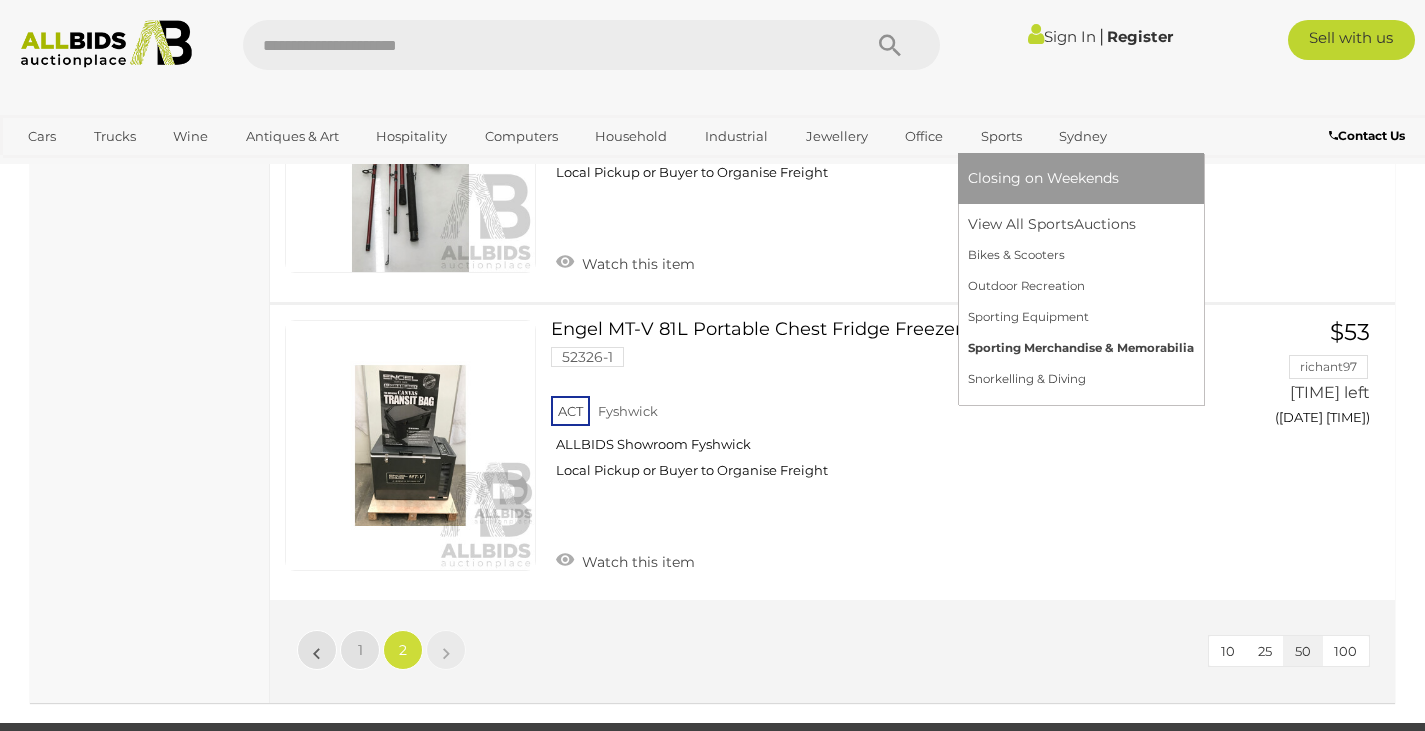 click on "Sporting Merchandise & Memorabilia" at bounding box center [1081, 348] 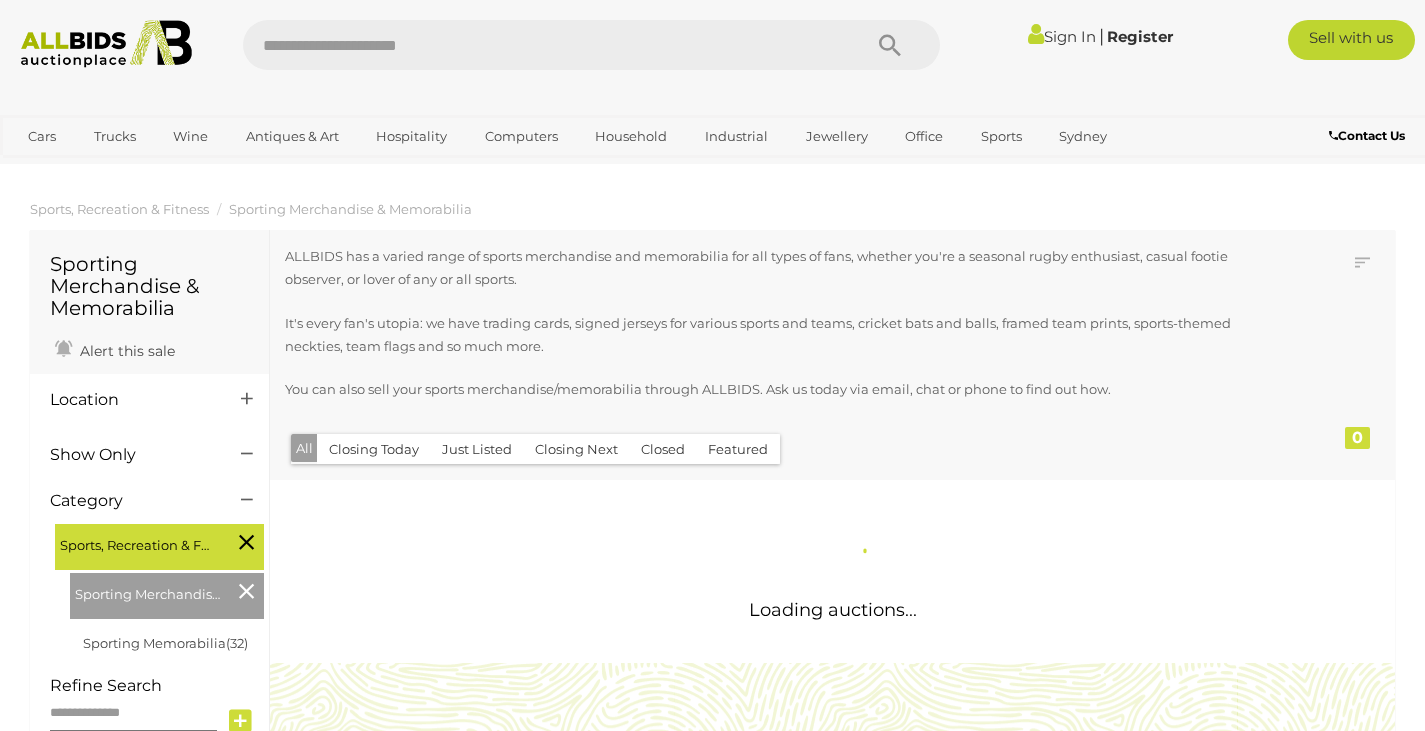 scroll, scrollTop: 0, scrollLeft: 0, axis: both 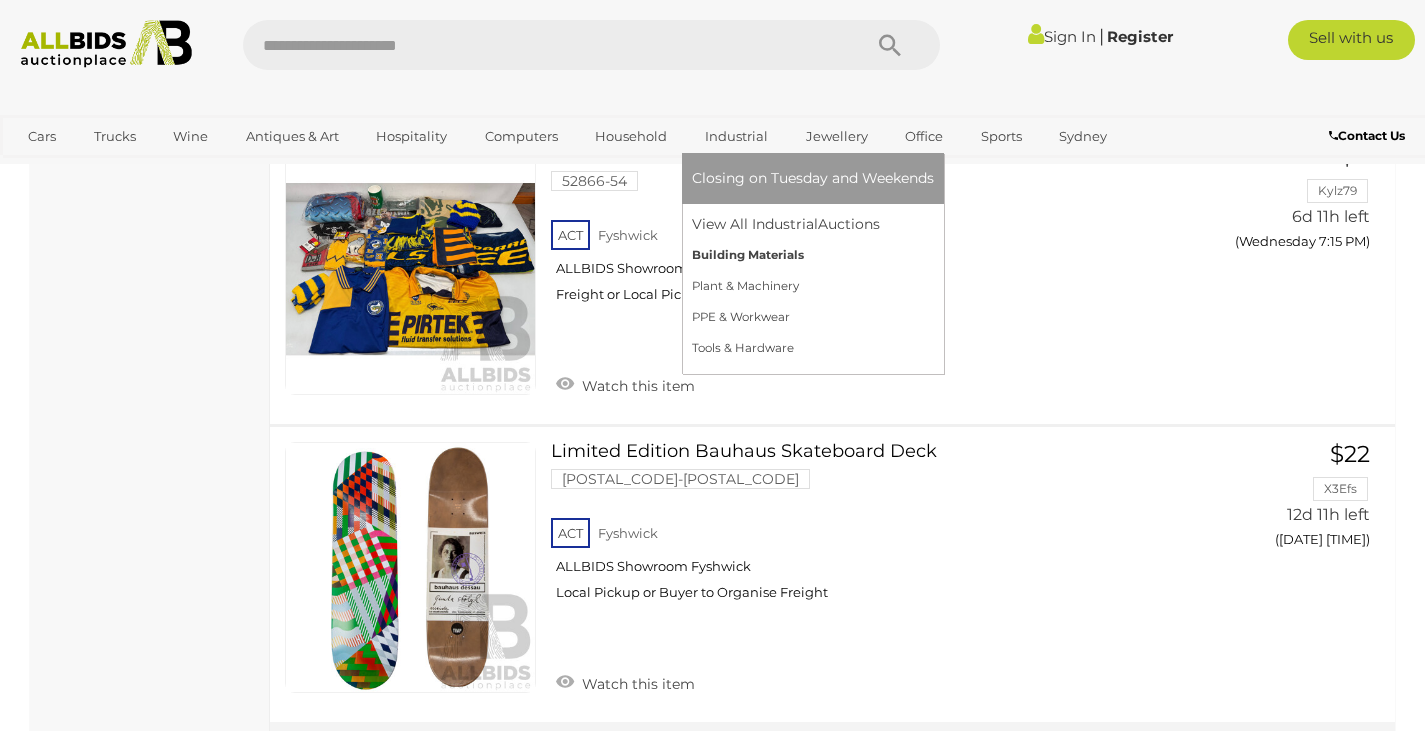 click on "Building Materials" at bounding box center [813, 255] 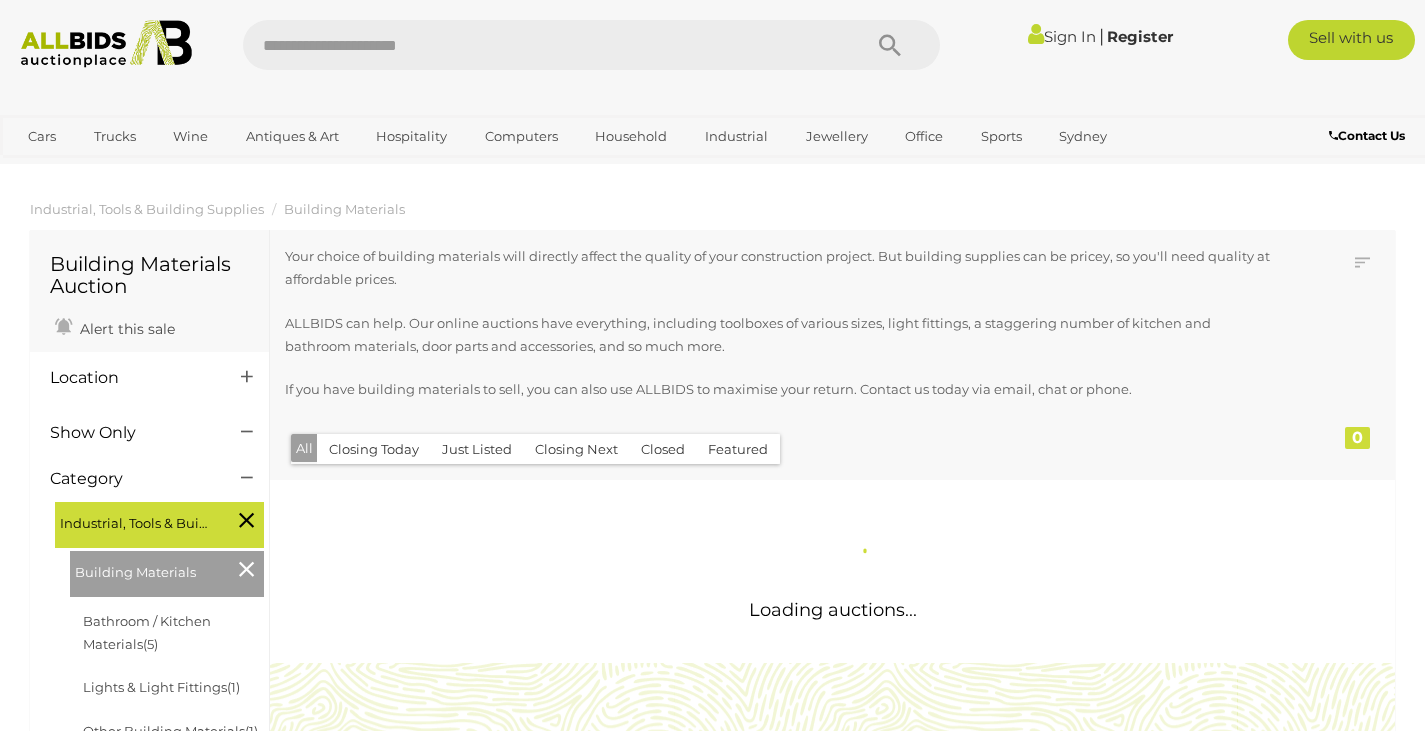 scroll, scrollTop: 0, scrollLeft: 0, axis: both 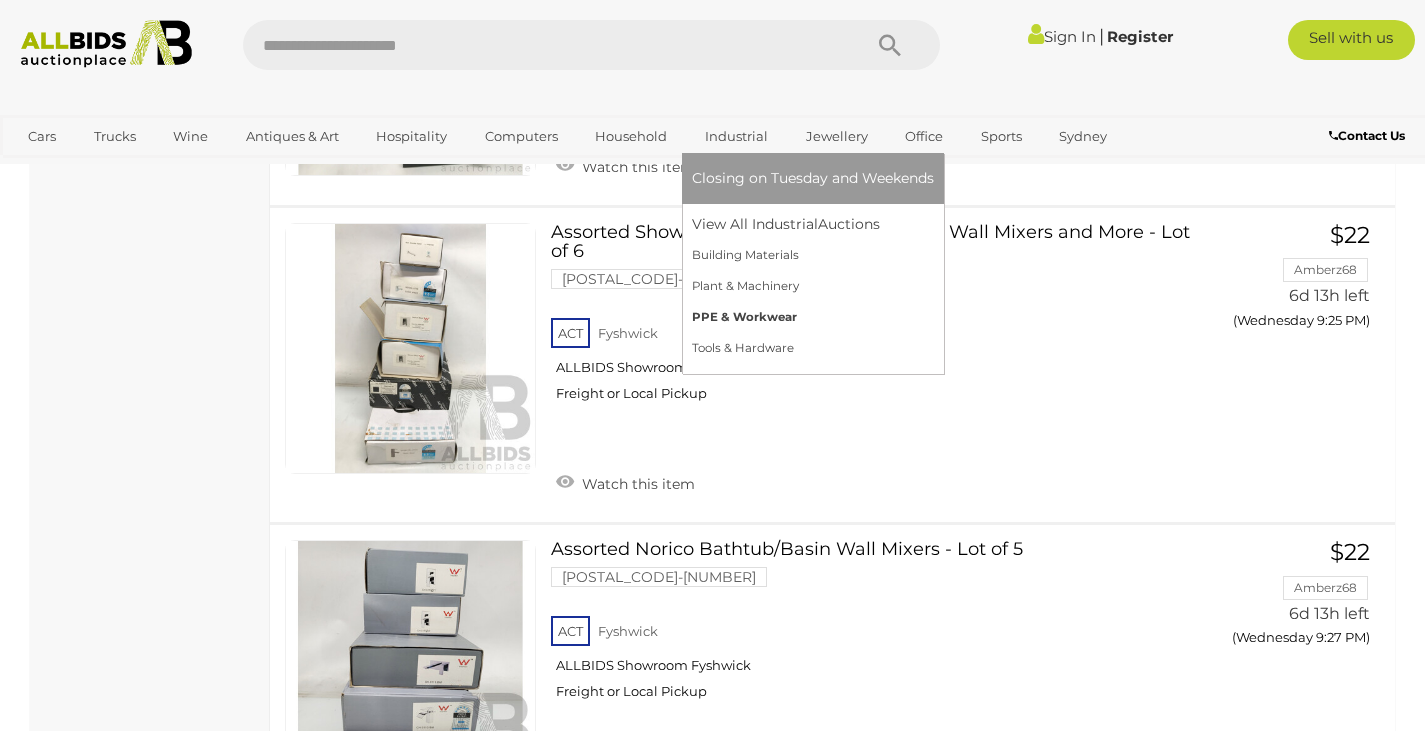 click on "PPE & Workwear" at bounding box center [813, 317] 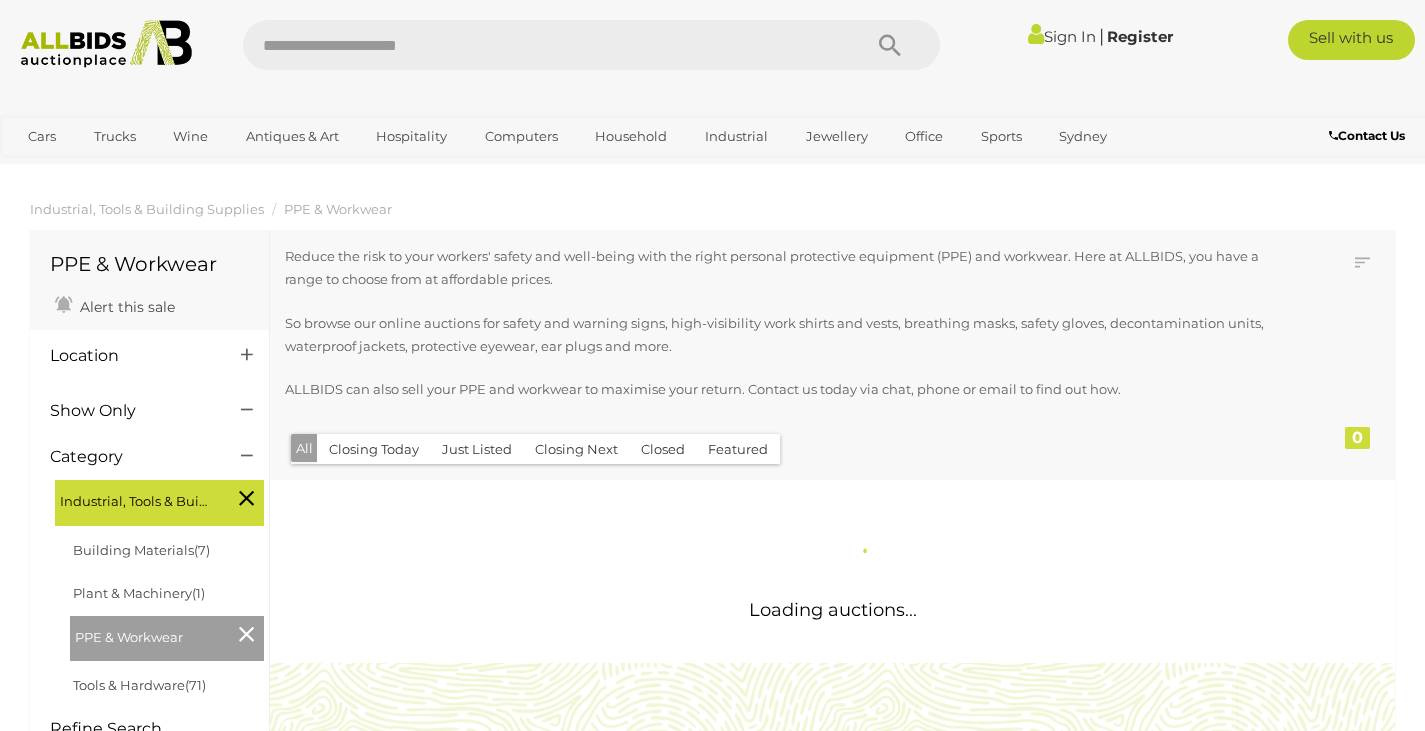 scroll, scrollTop: 0, scrollLeft: 0, axis: both 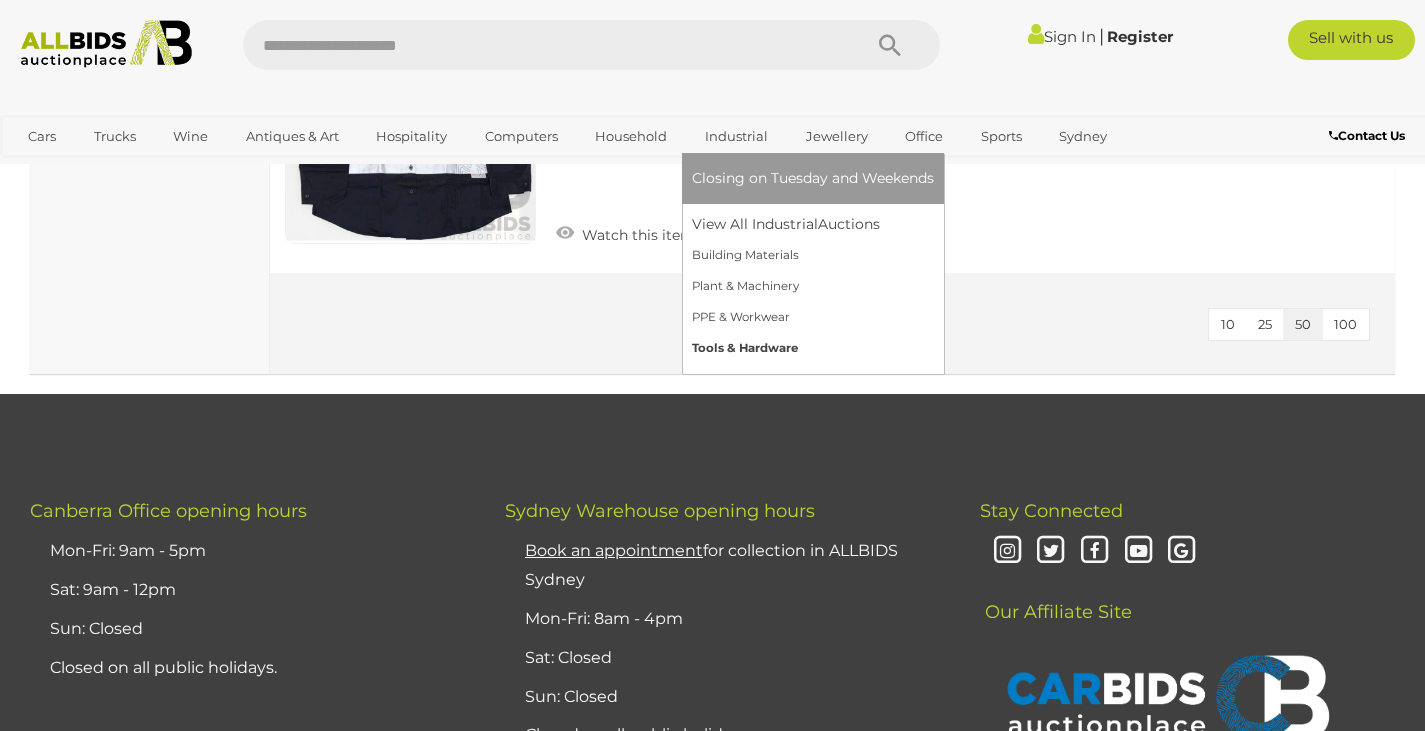 click on "Tools & Hardware" at bounding box center [813, 348] 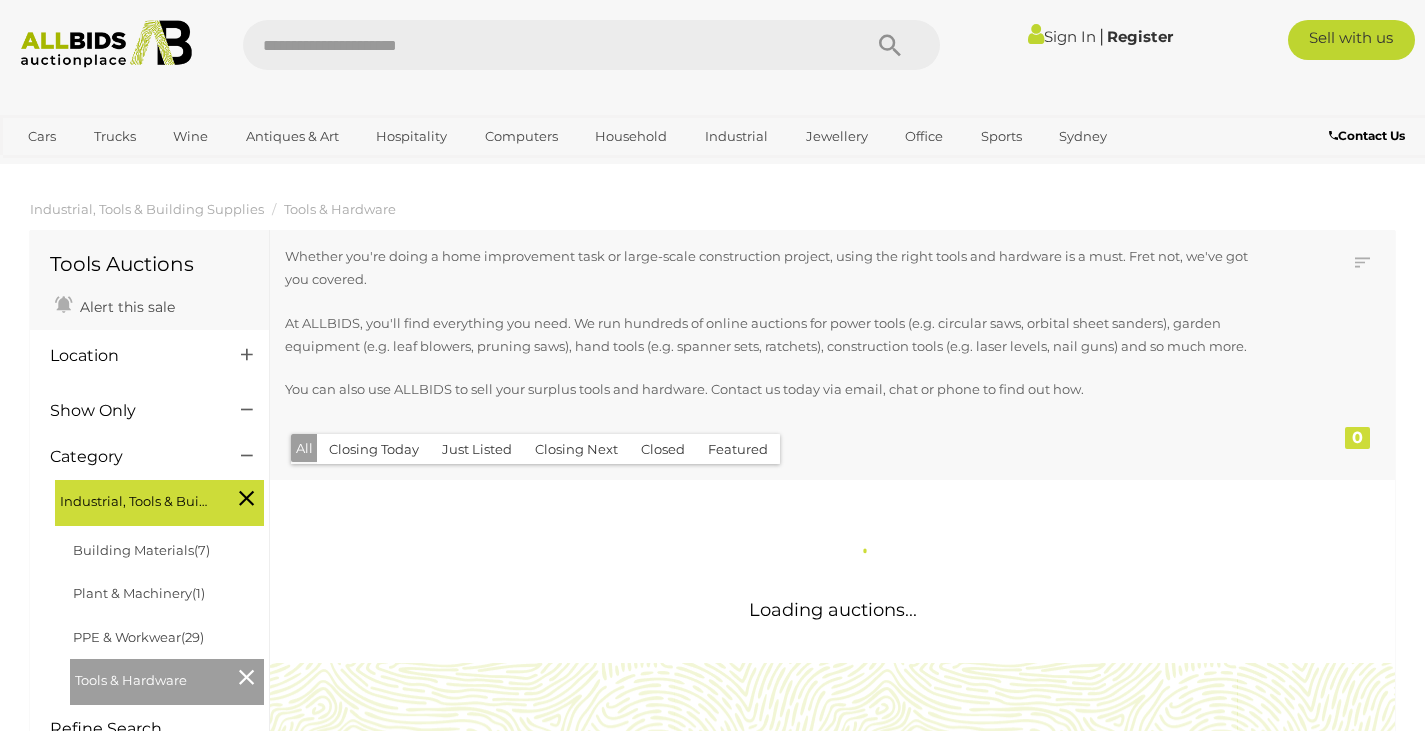 scroll, scrollTop: 0, scrollLeft: 0, axis: both 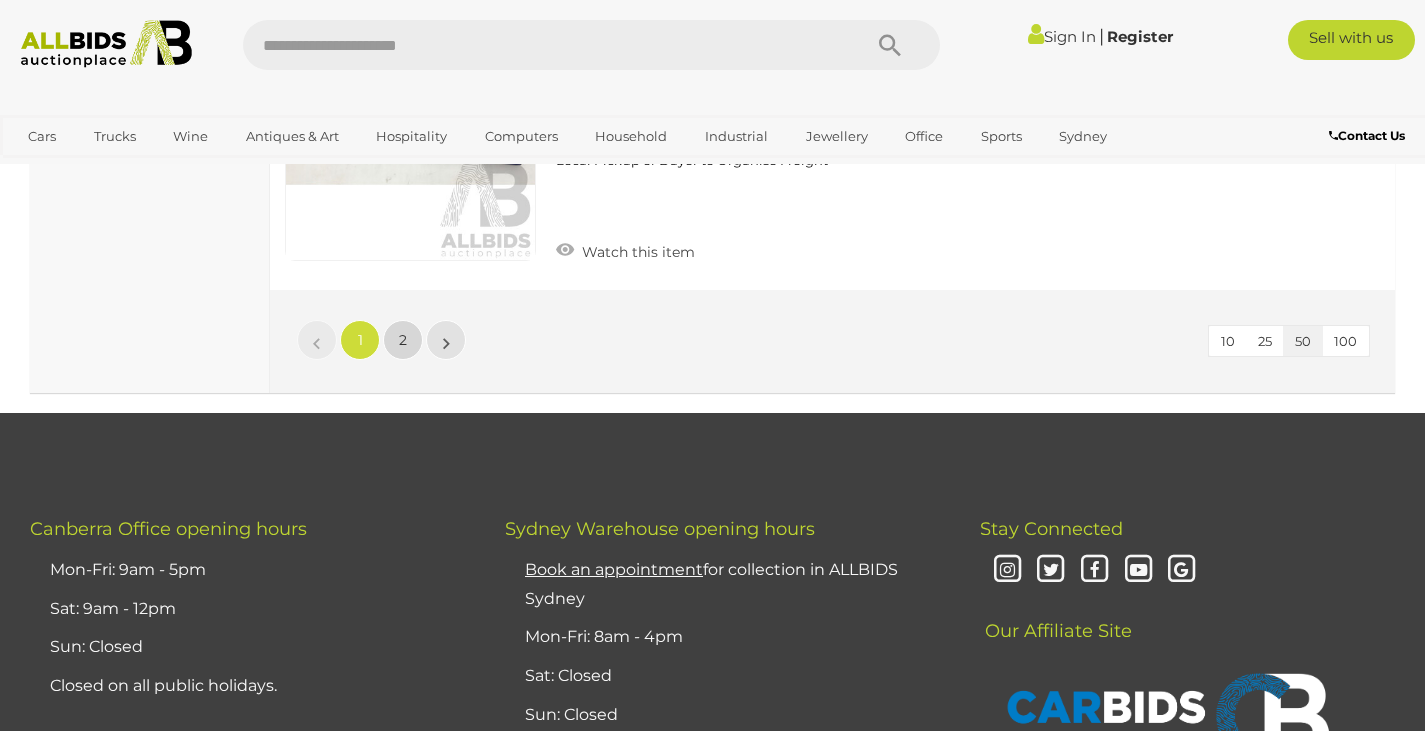 click on "2" at bounding box center [360, 340] 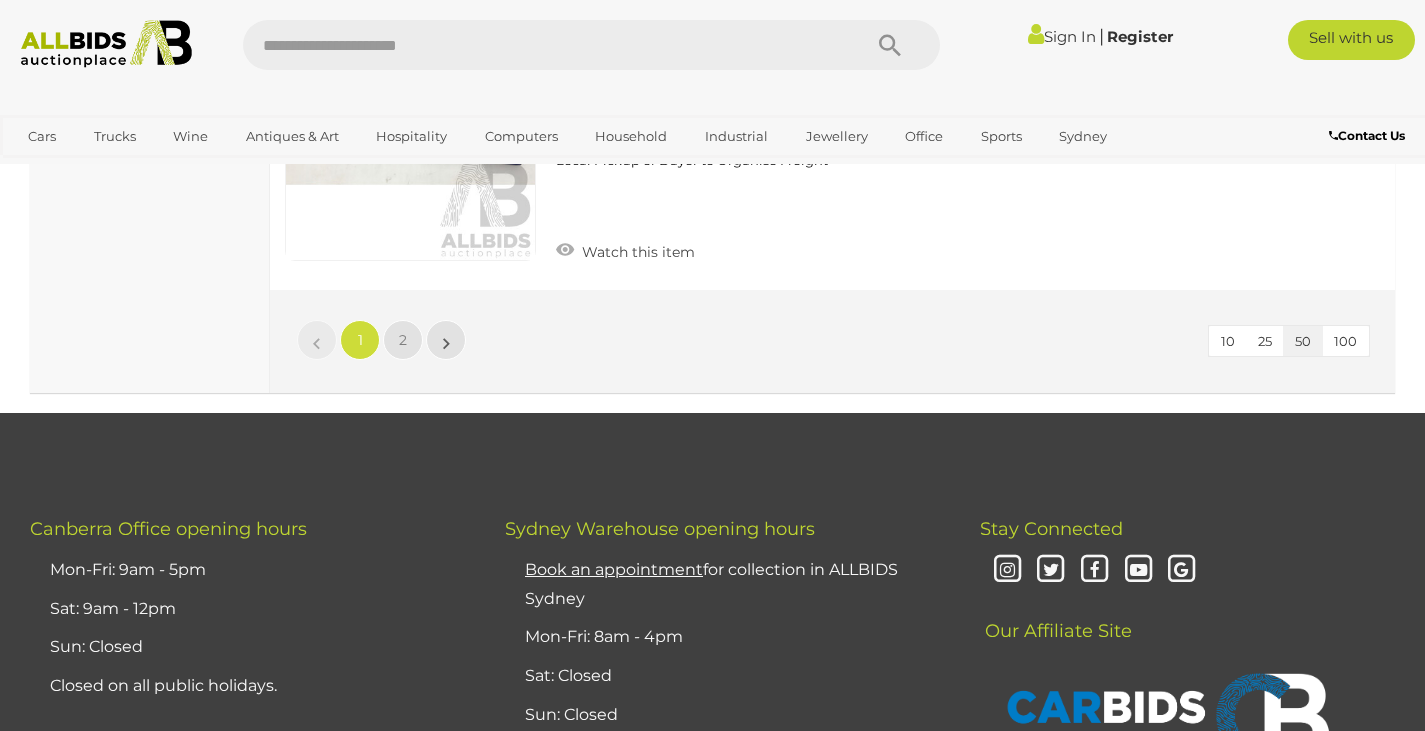 scroll, scrollTop: 313, scrollLeft: 0, axis: vertical 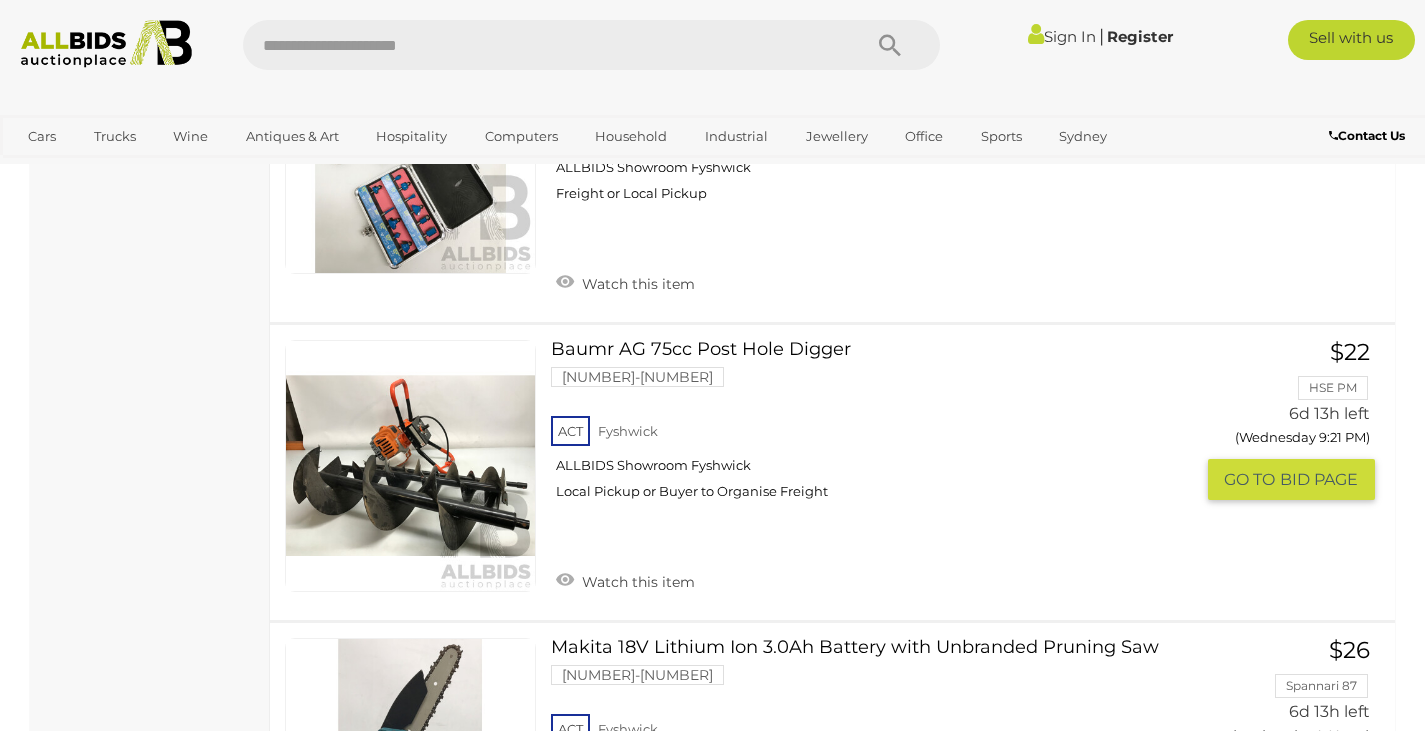 click at bounding box center (410, 465) 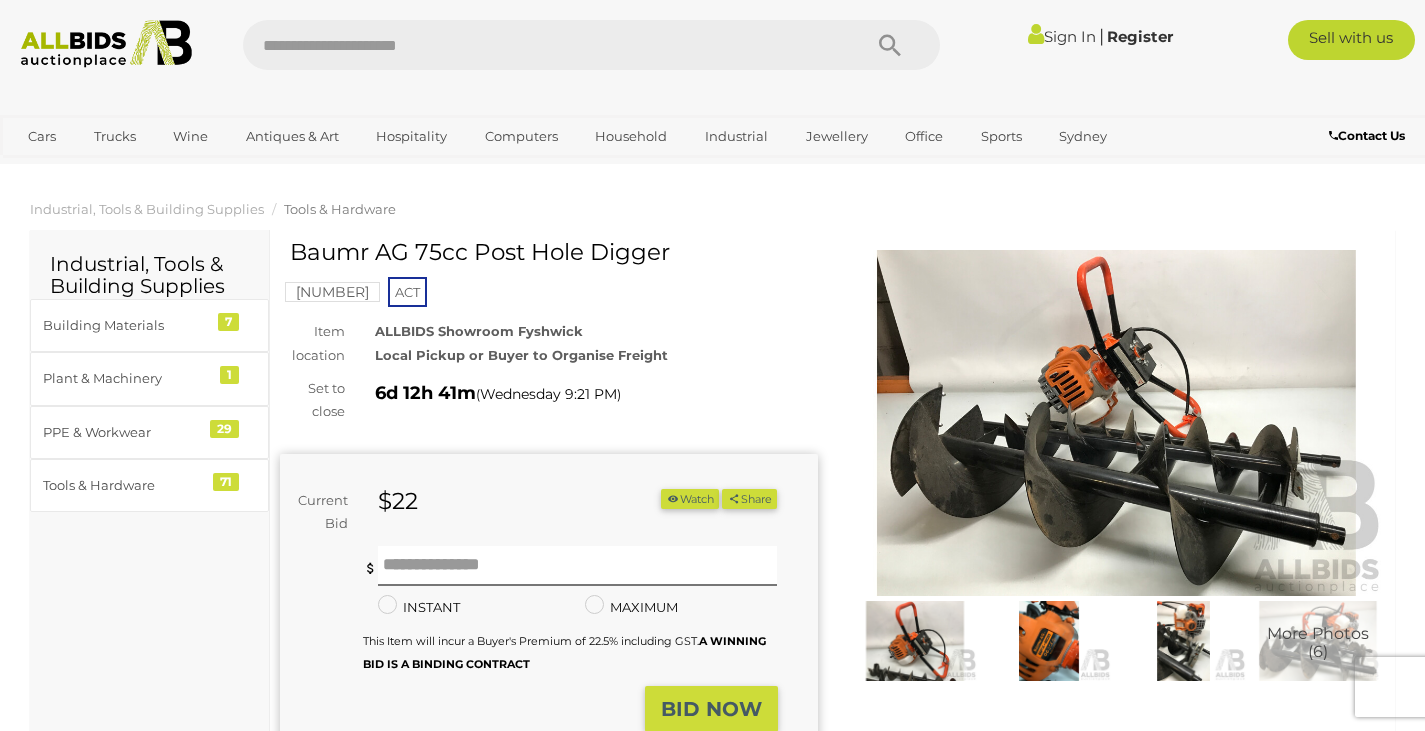 scroll, scrollTop: 0, scrollLeft: 0, axis: both 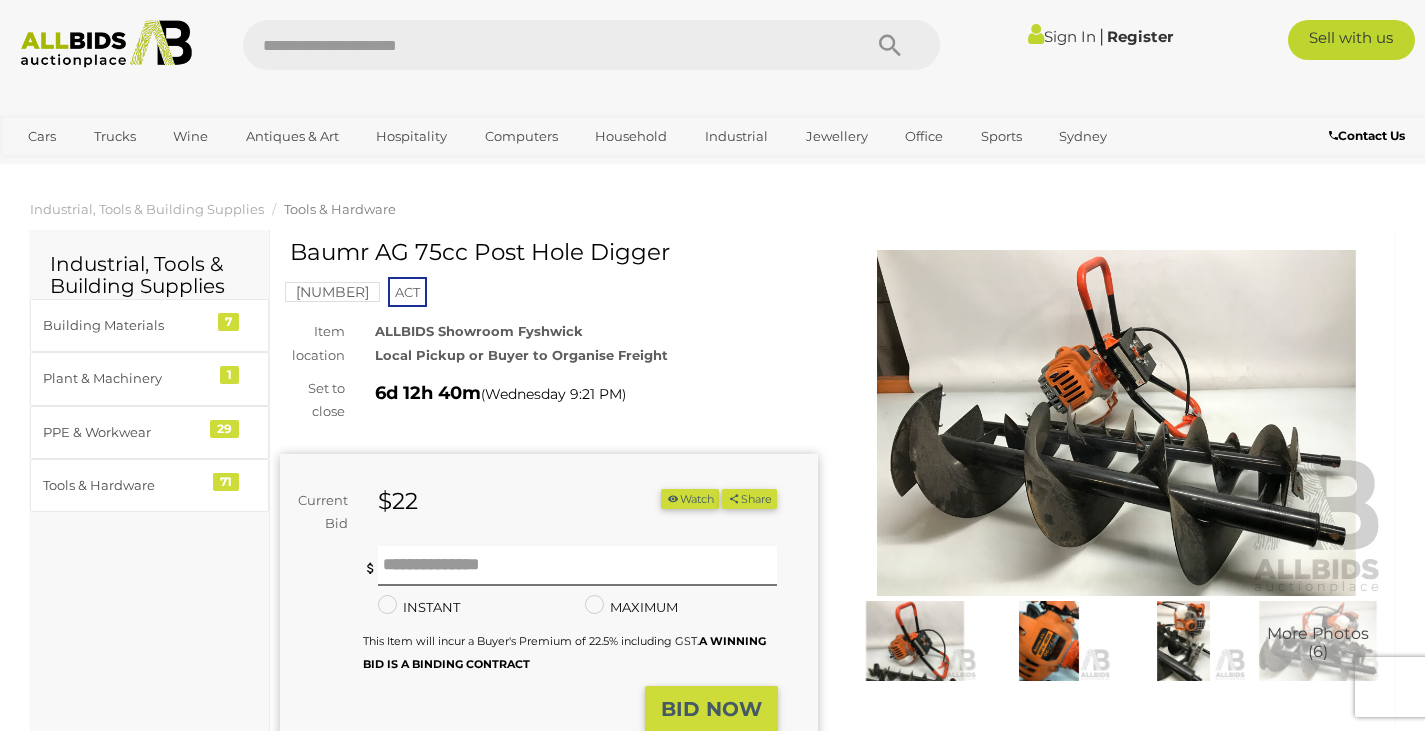 click at bounding box center [1117, 423] 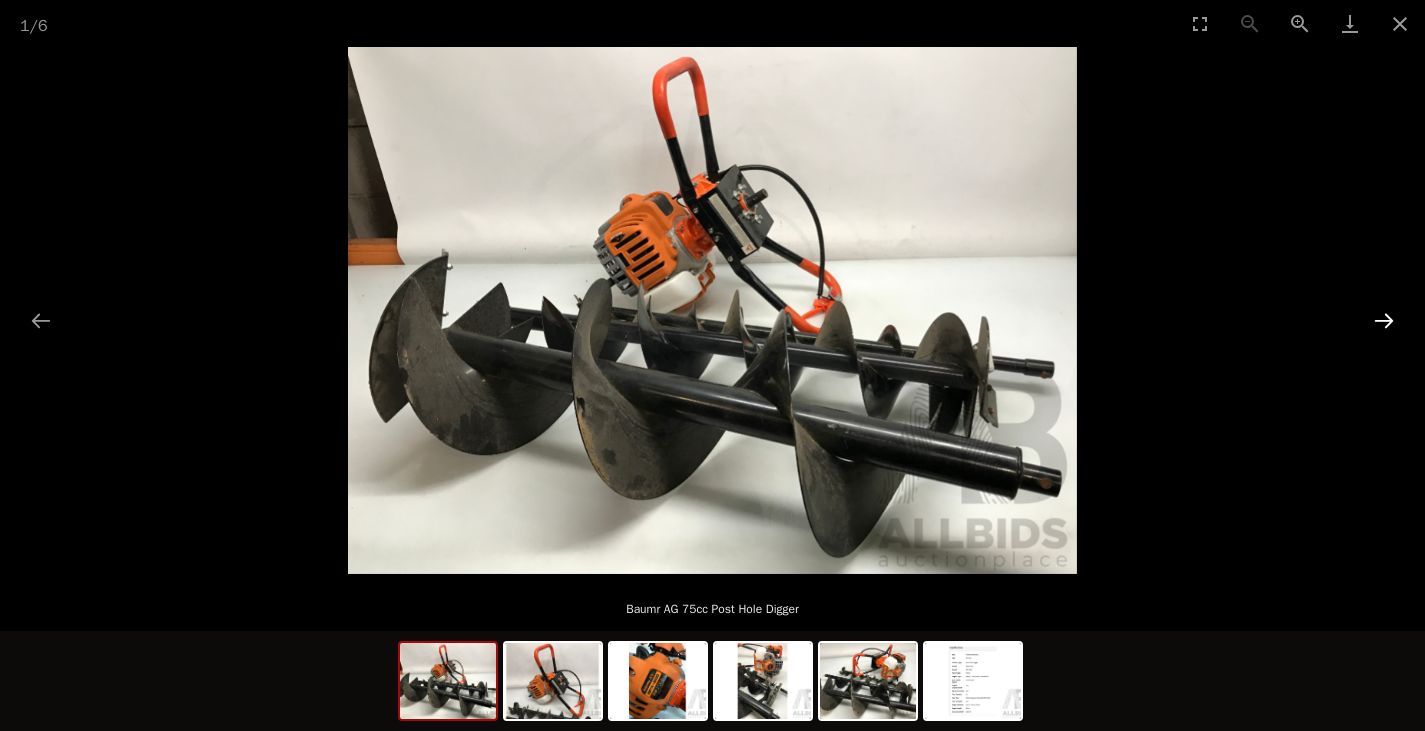 click at bounding box center [1384, 320] 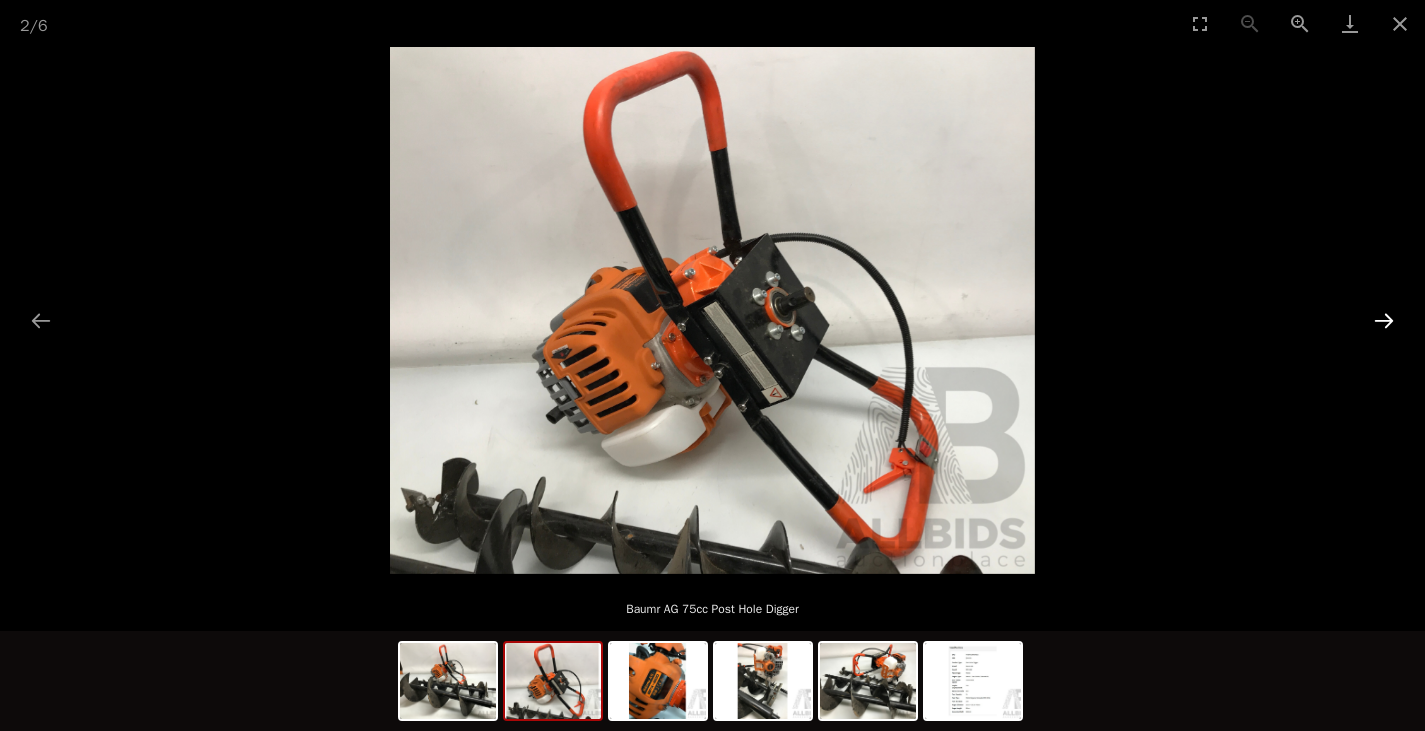 click at bounding box center (1384, 320) 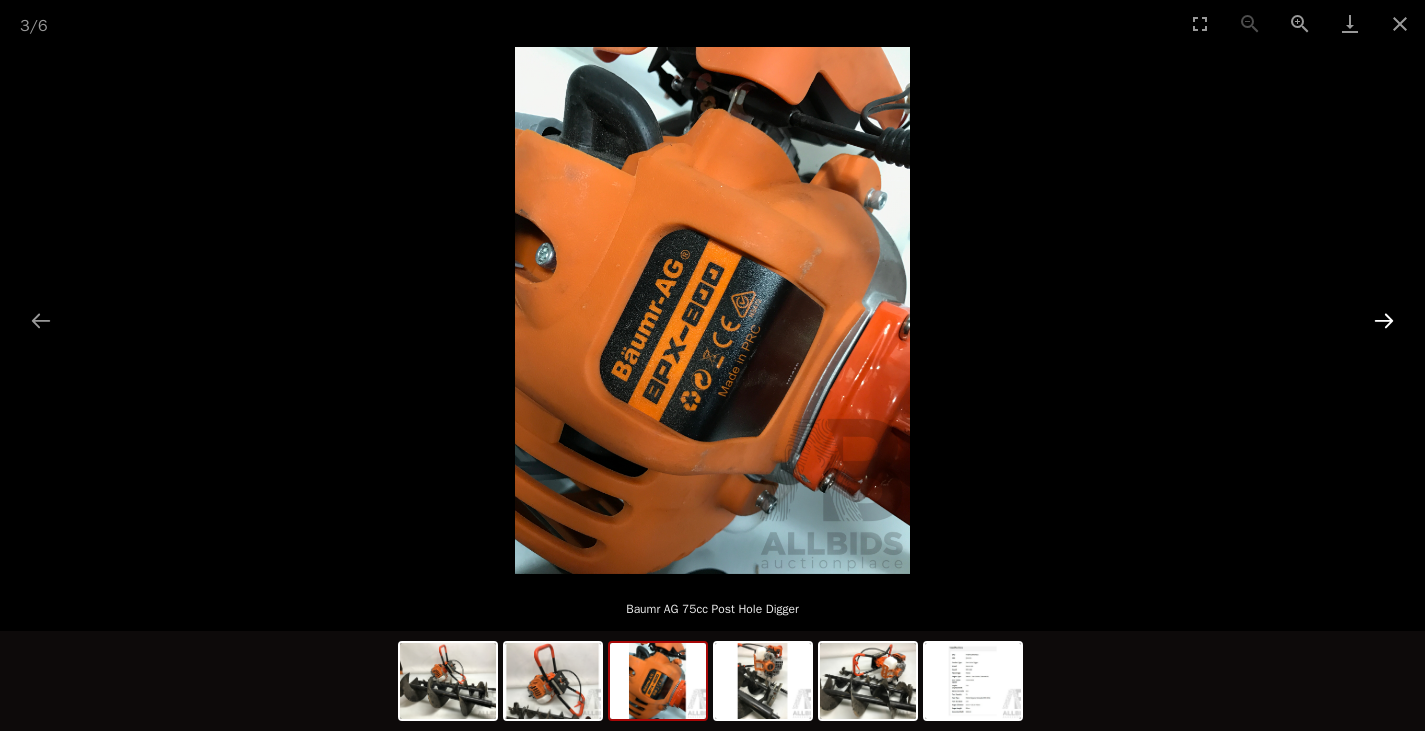 click at bounding box center [1384, 320] 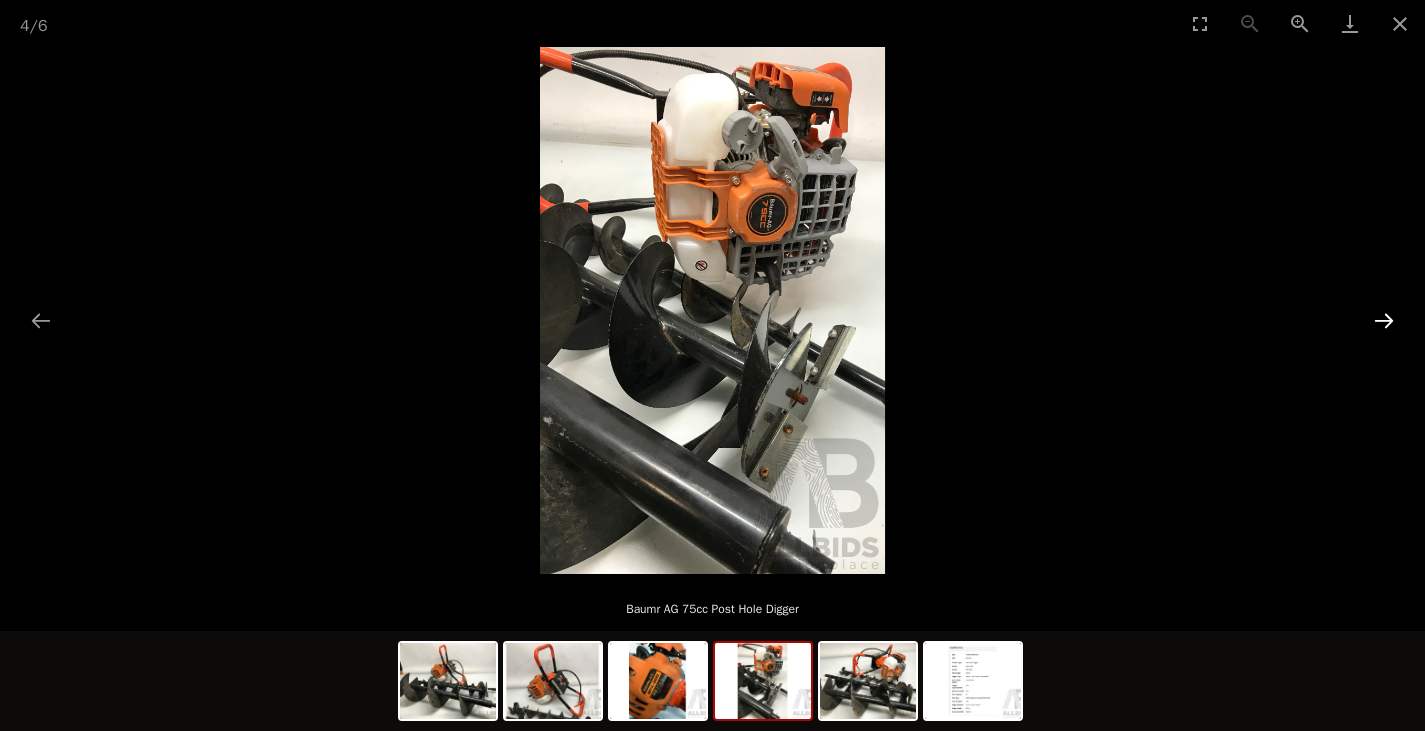 click at bounding box center (1384, 320) 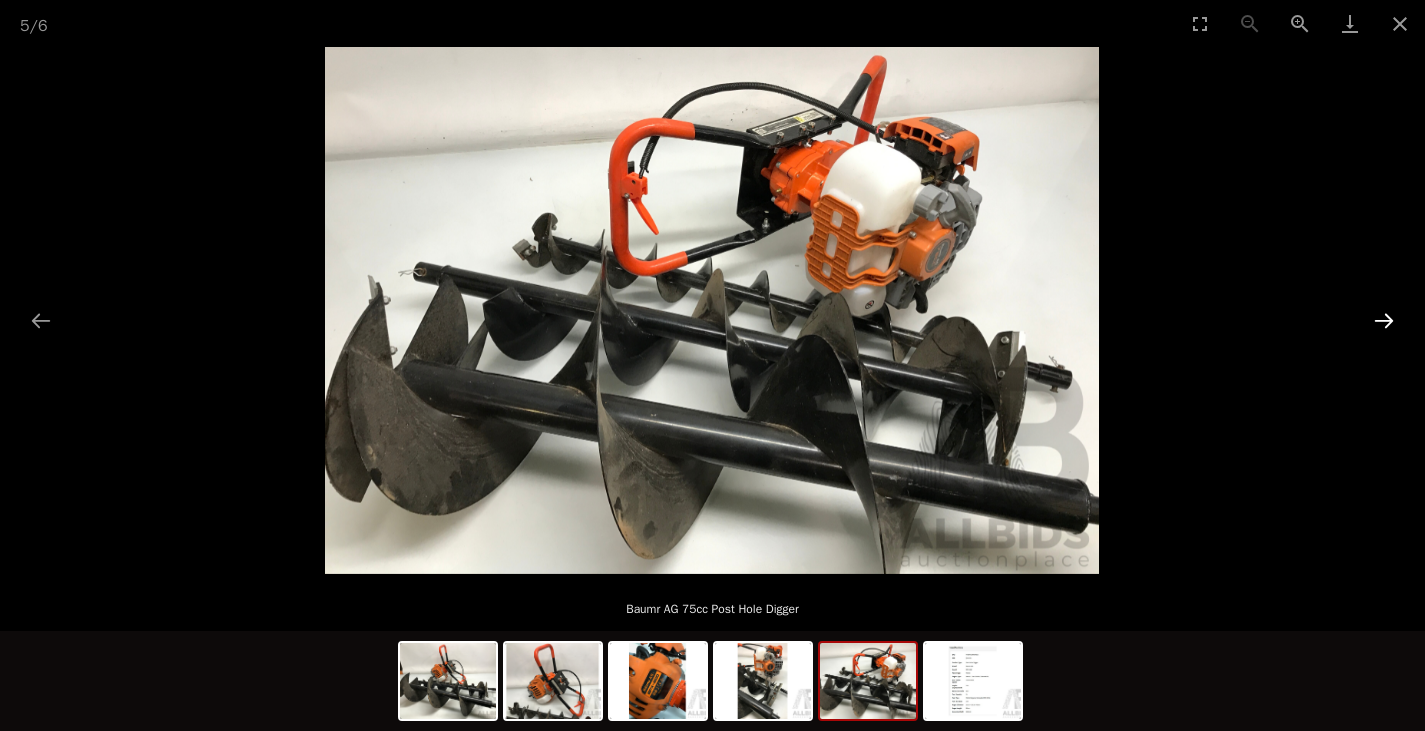 click at bounding box center (1384, 320) 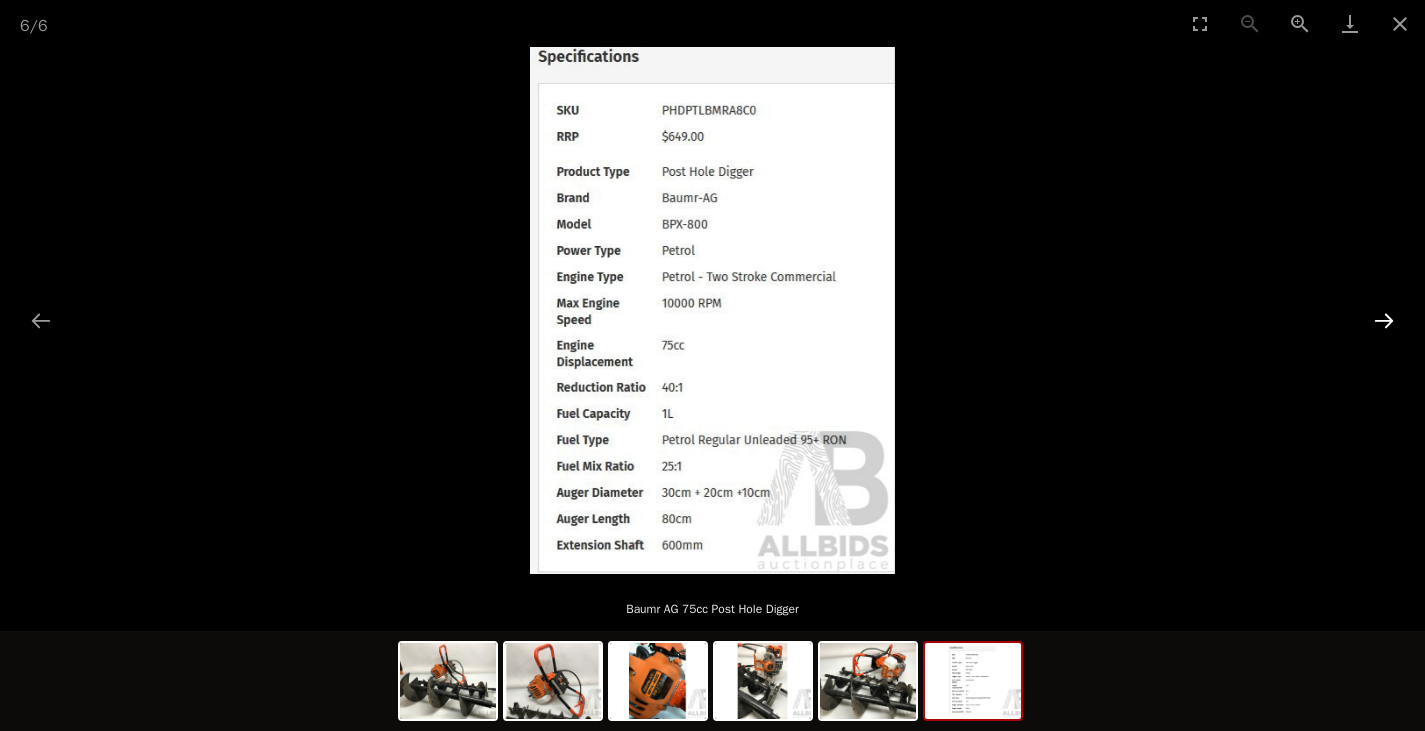 click at bounding box center (1384, 320) 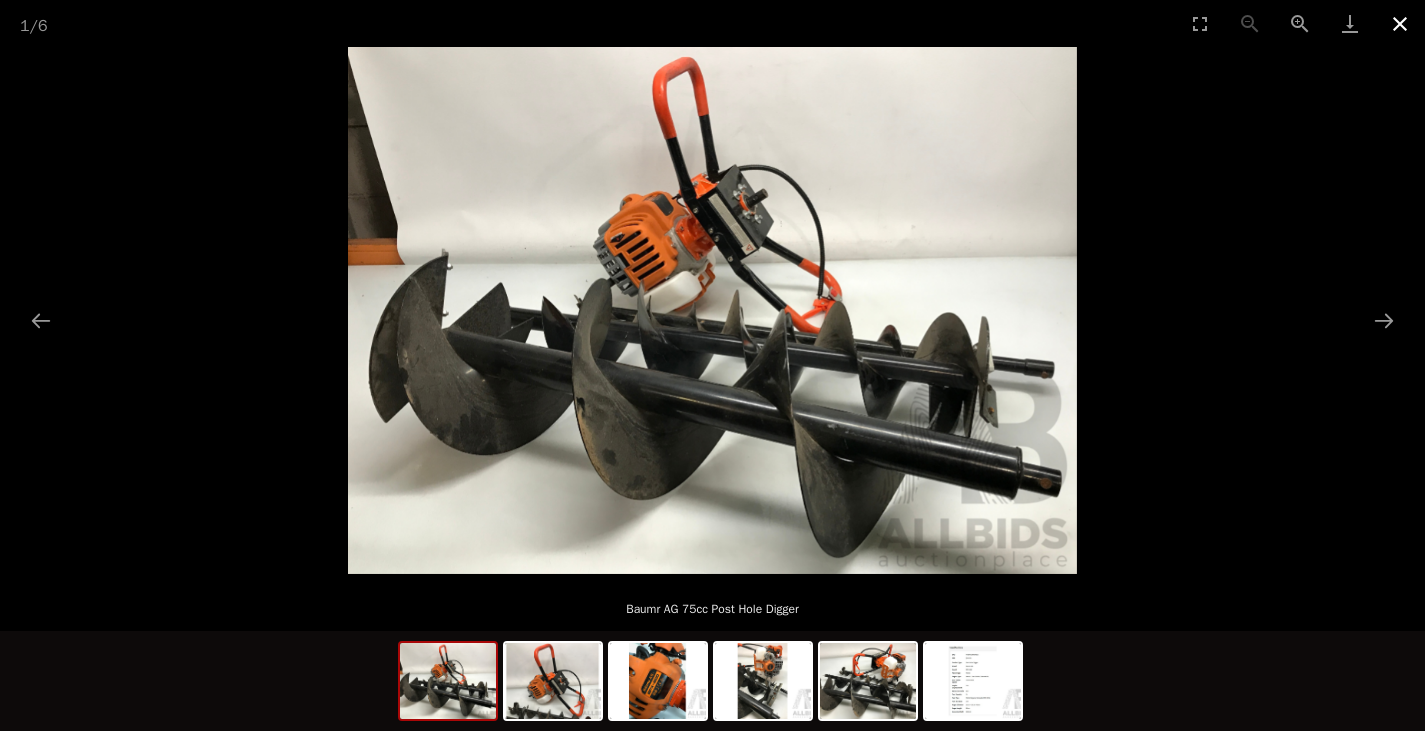 click at bounding box center [1400, 23] 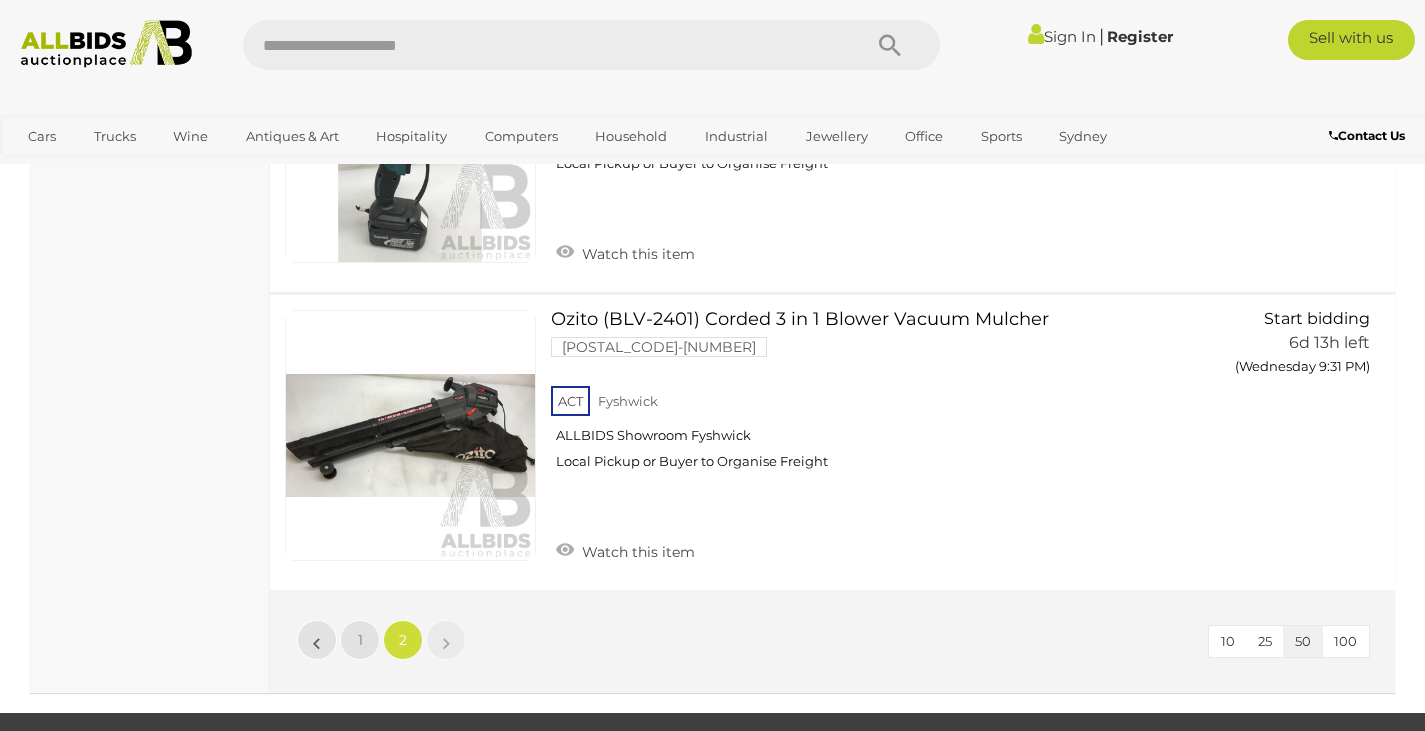 scroll, scrollTop: 6035, scrollLeft: 0, axis: vertical 